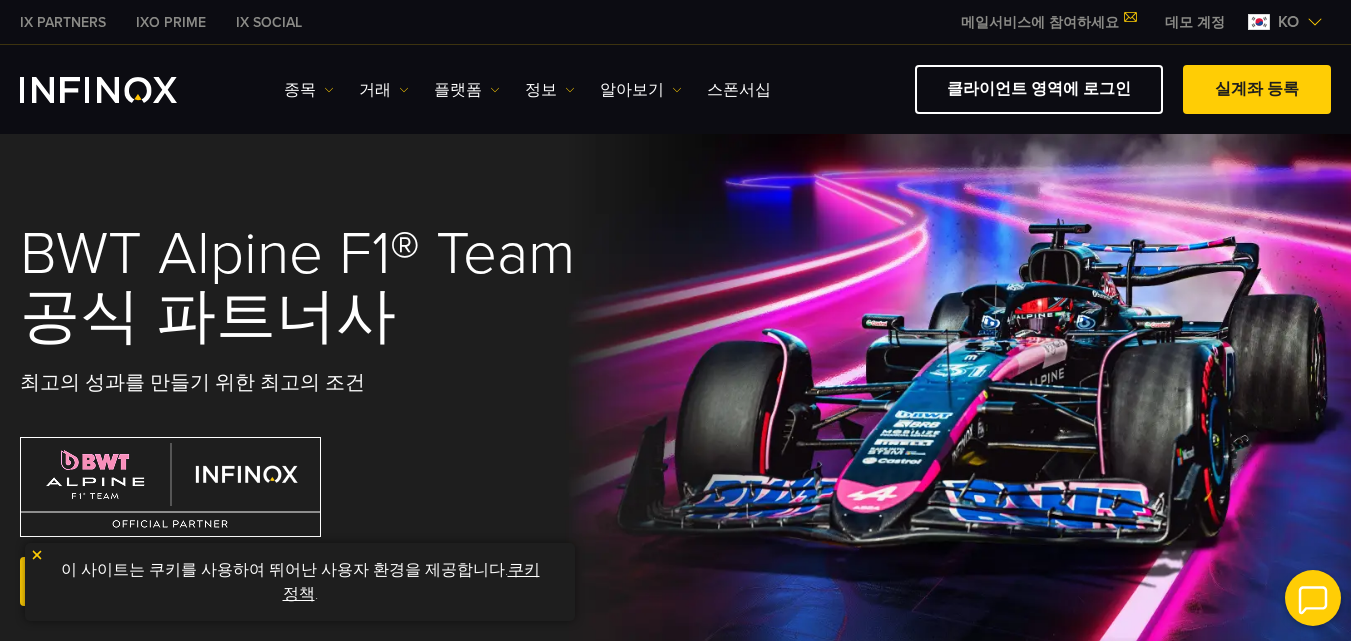 scroll, scrollTop: 0, scrollLeft: 0, axis: both 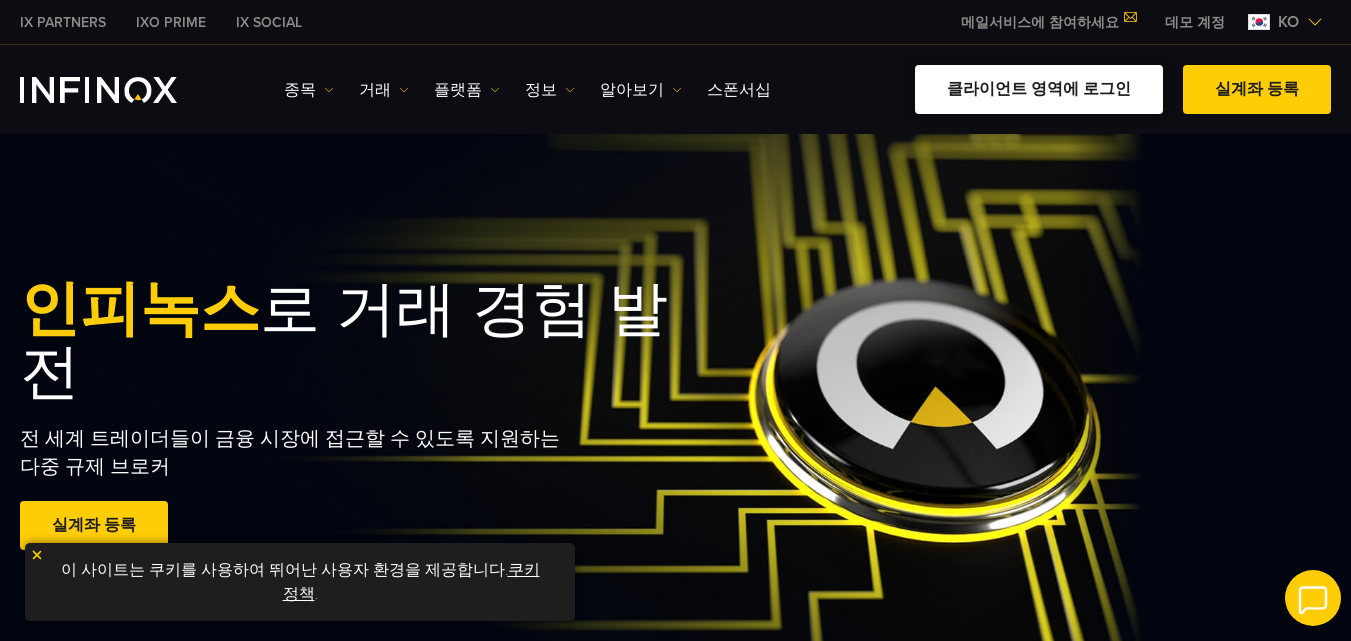 drag, startPoint x: 1319, startPoint y: 0, endPoint x: 959, endPoint y: 69, distance: 366.55286 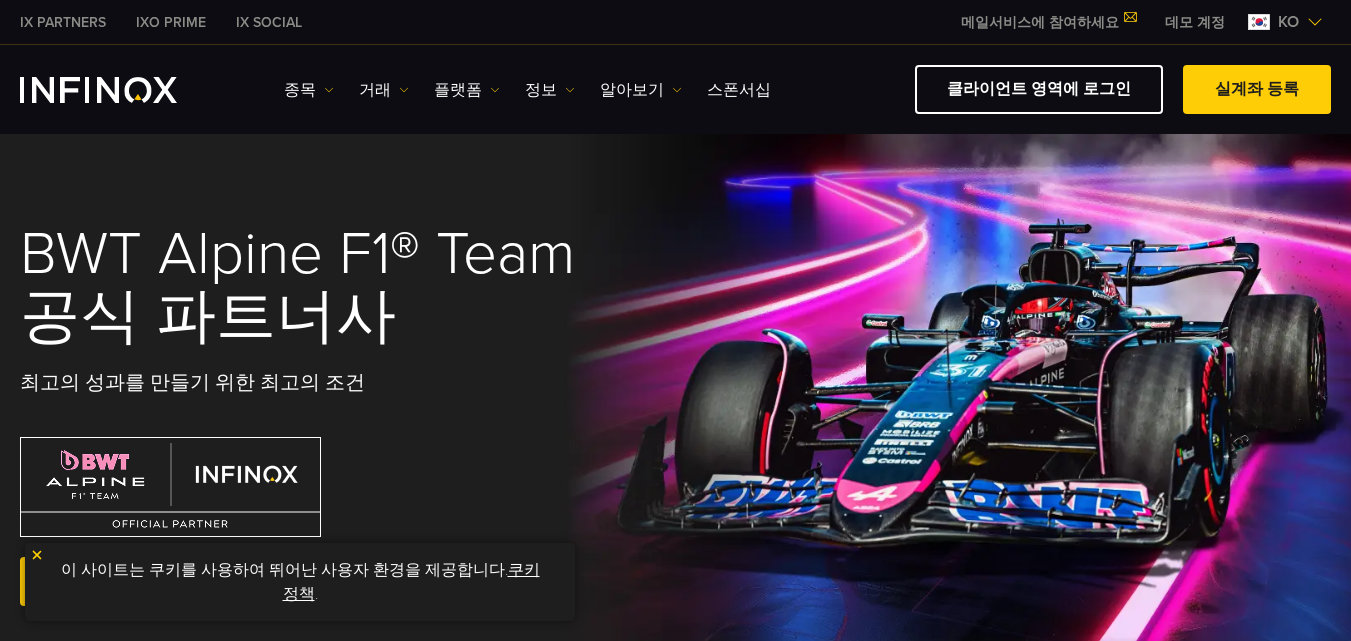 scroll, scrollTop: 0, scrollLeft: 0, axis: both 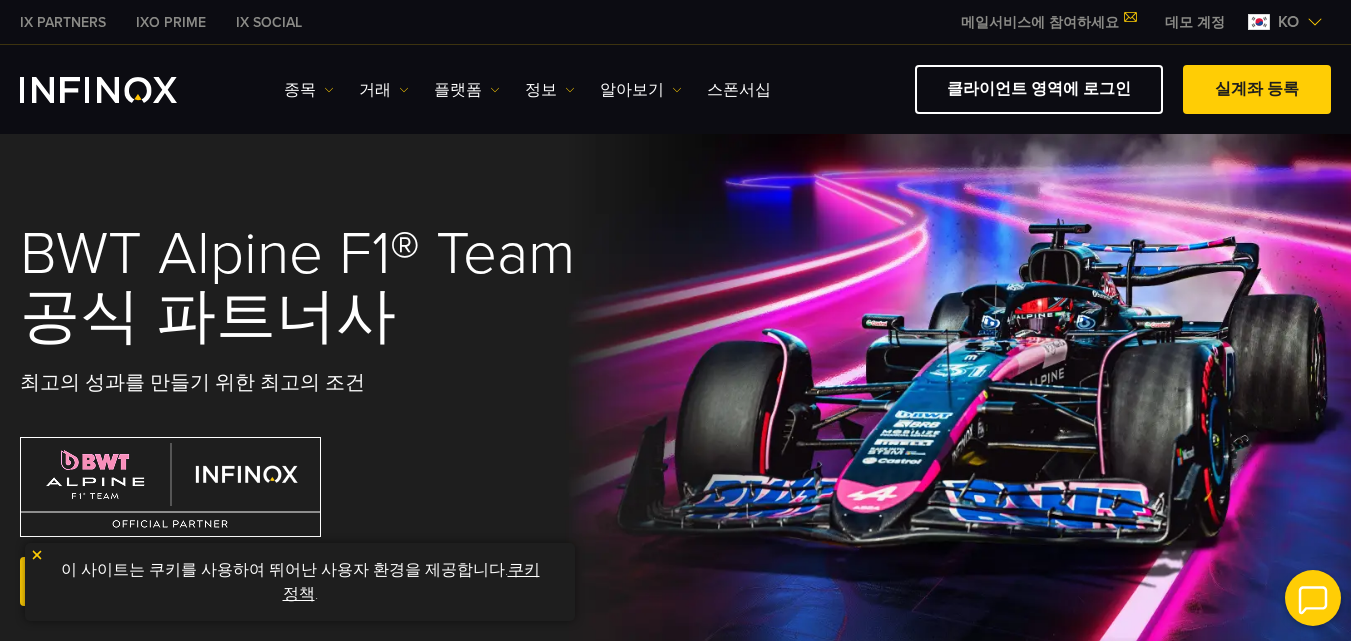 click on "클라이언트 영역에 로그인" at bounding box center [1039, 89] 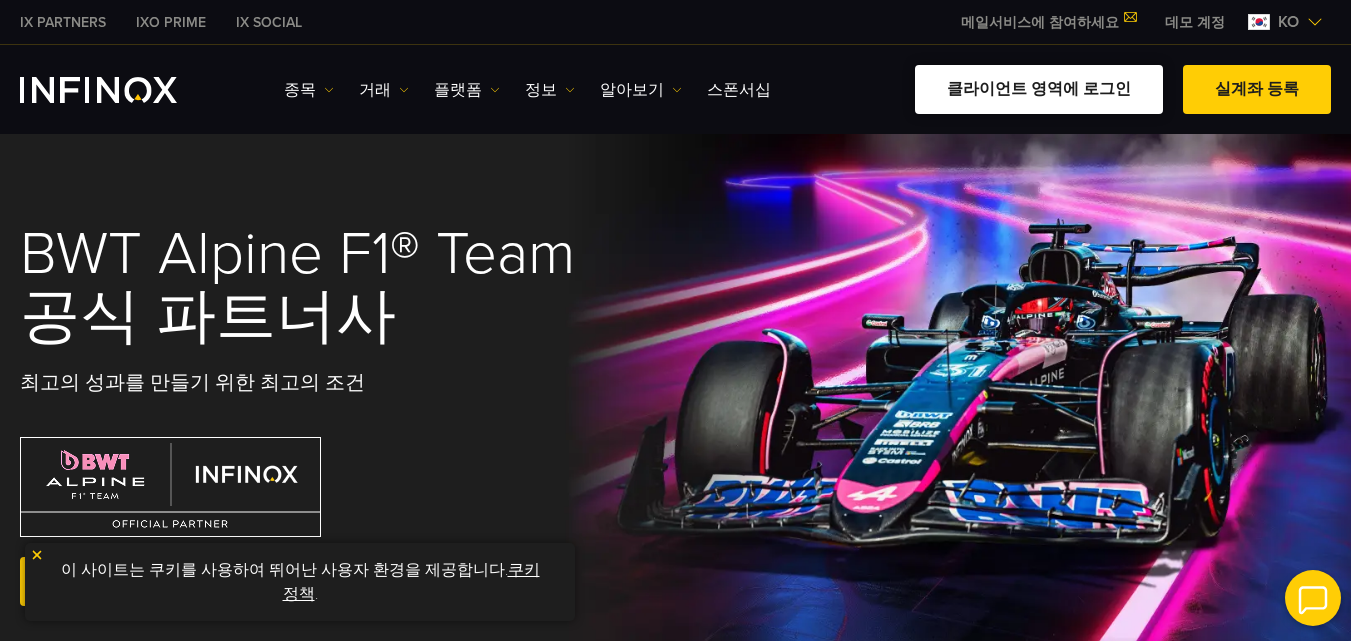 scroll, scrollTop: 0, scrollLeft: 0, axis: both 